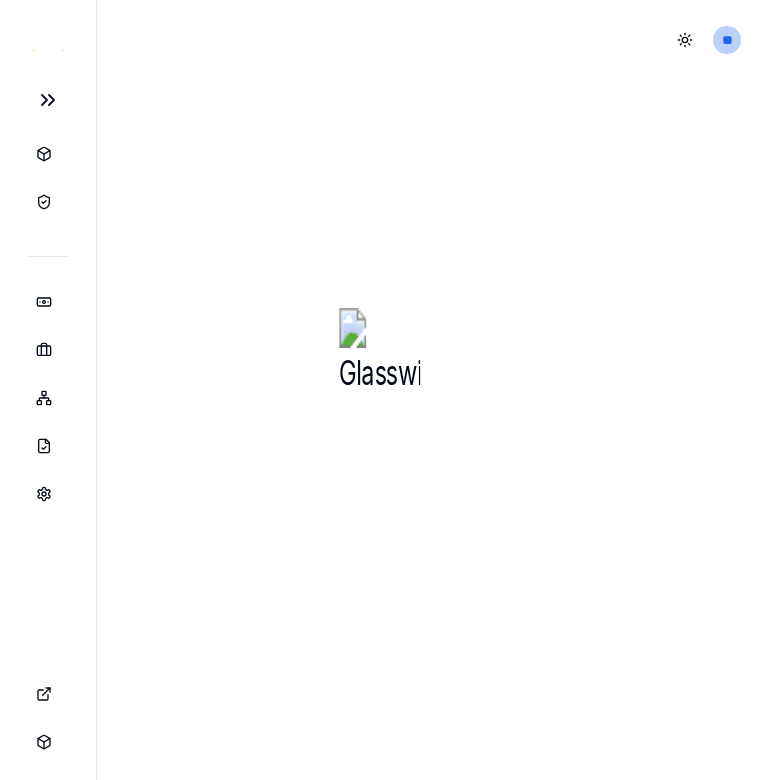 scroll, scrollTop: 0, scrollLeft: 0, axis: both 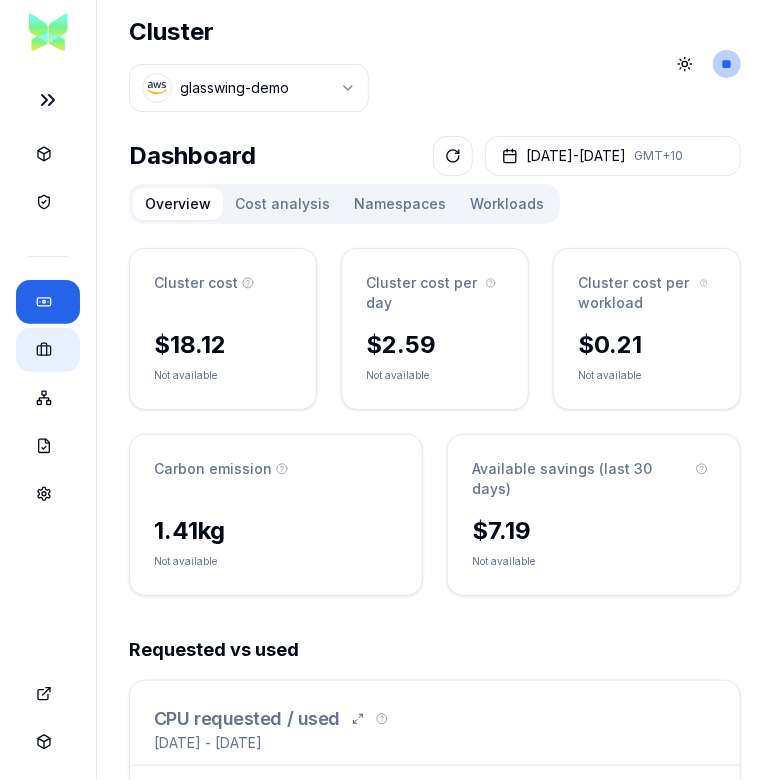 click 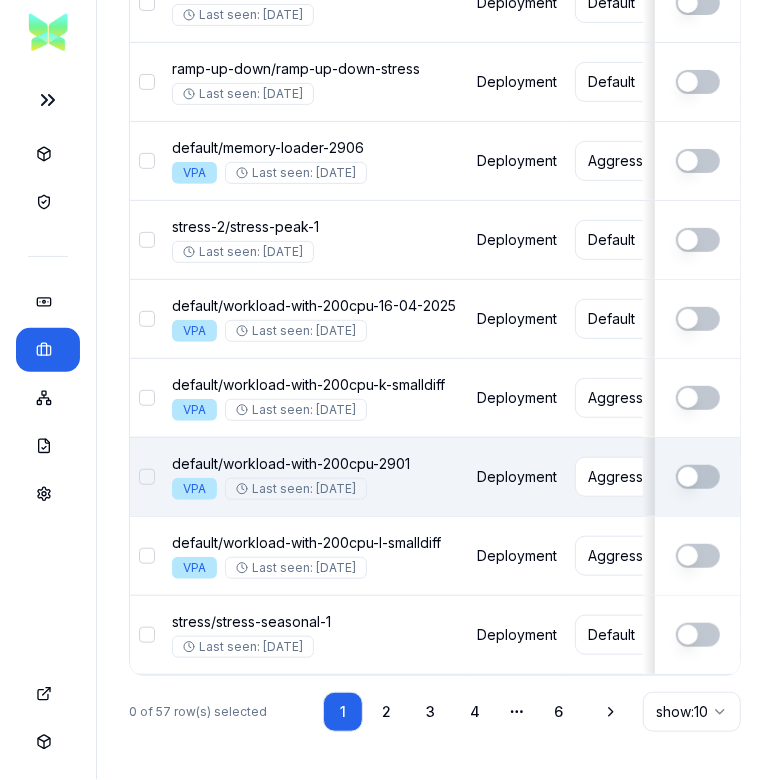 scroll, scrollTop: 1021, scrollLeft: 0, axis: vertical 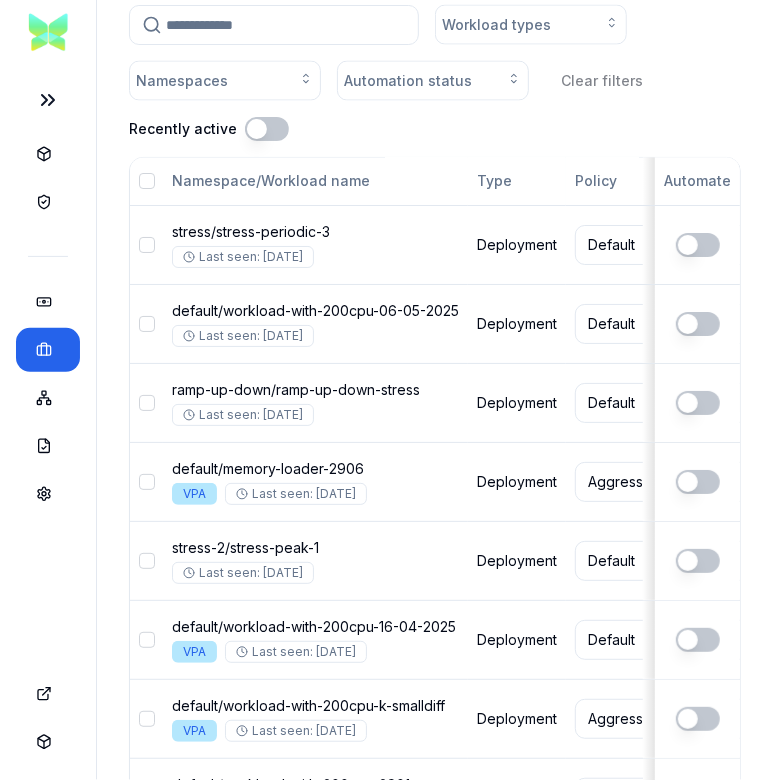 click at bounding box center [147, 182] 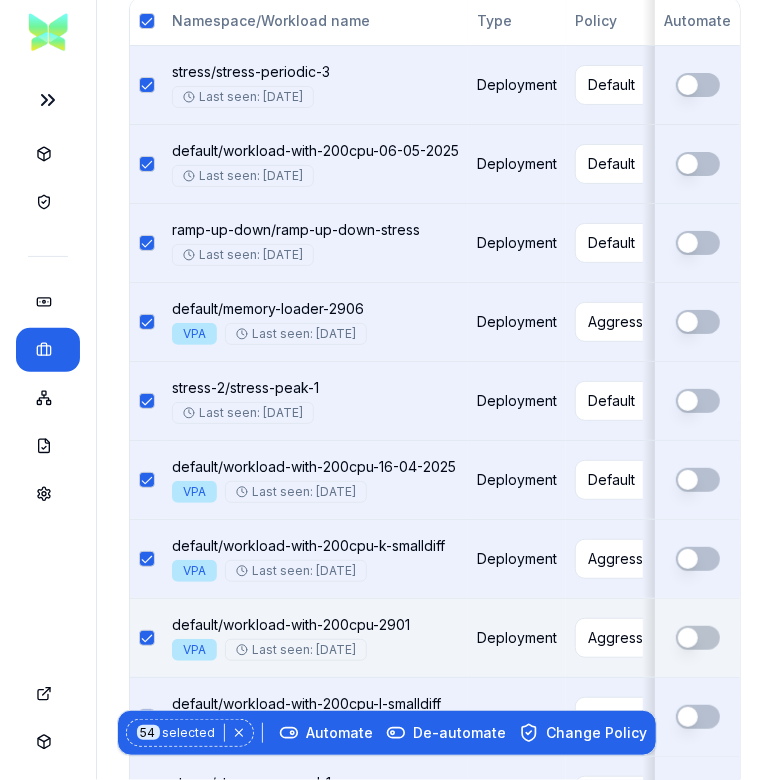 scroll, scrollTop: 1171, scrollLeft: 0, axis: vertical 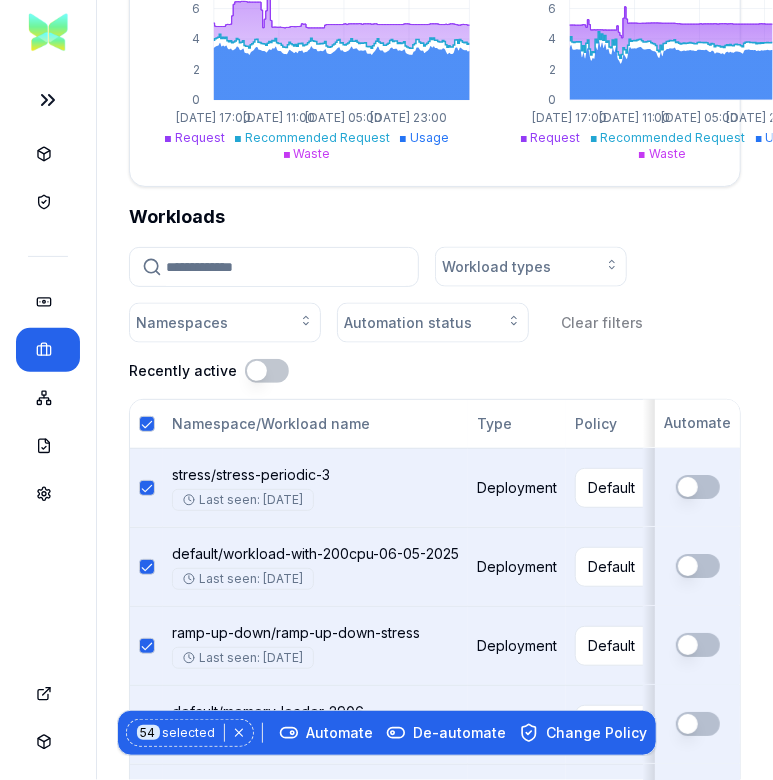 click at bounding box center [147, 424] 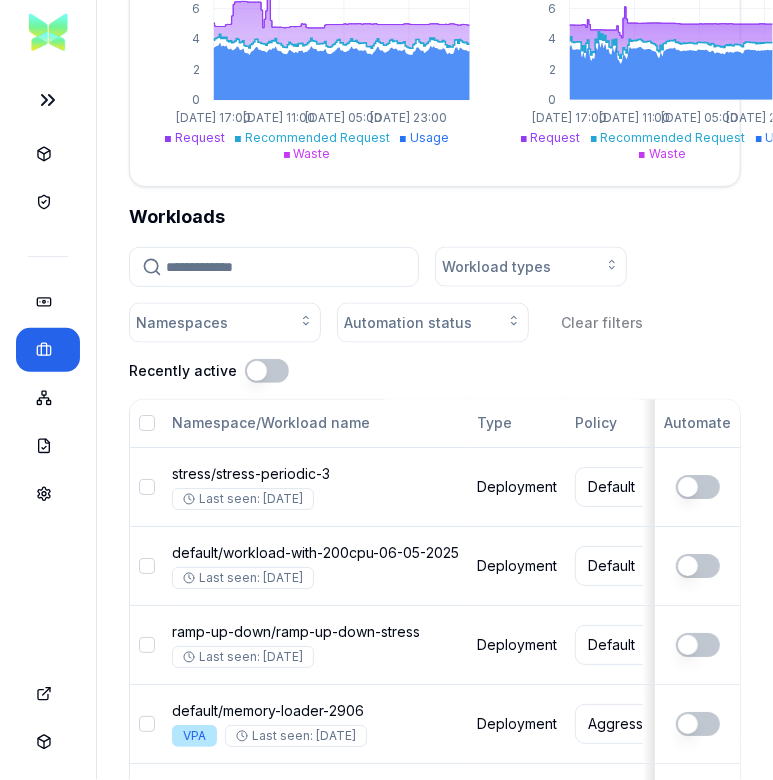 click at bounding box center (147, 424) 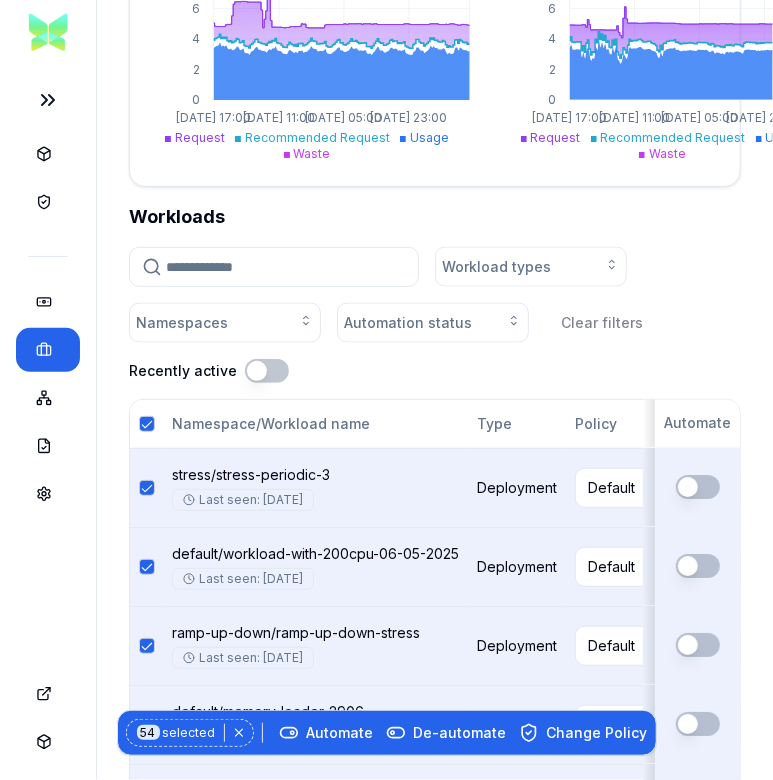 click at bounding box center [147, 424] 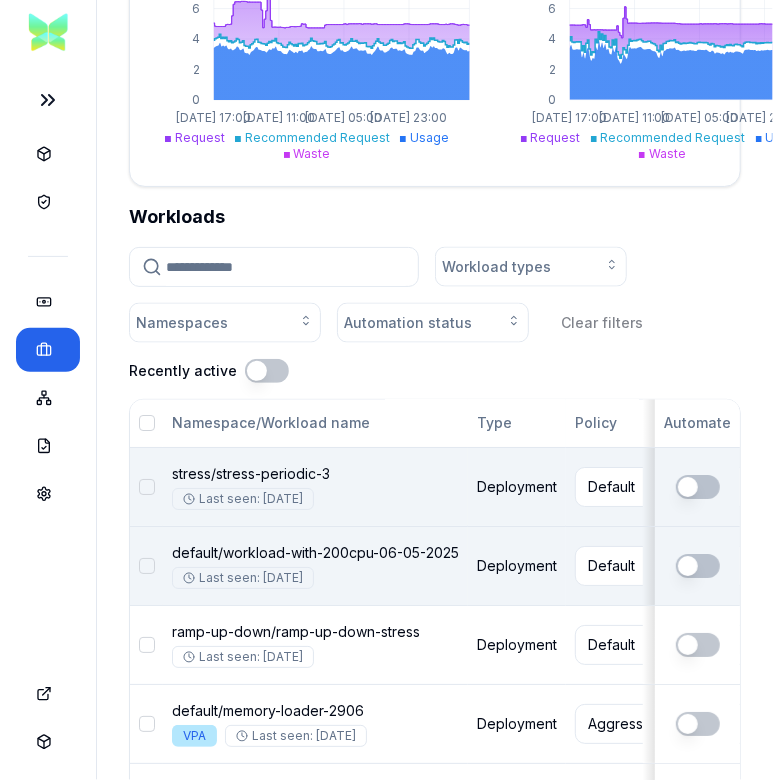 click at bounding box center [147, 567] 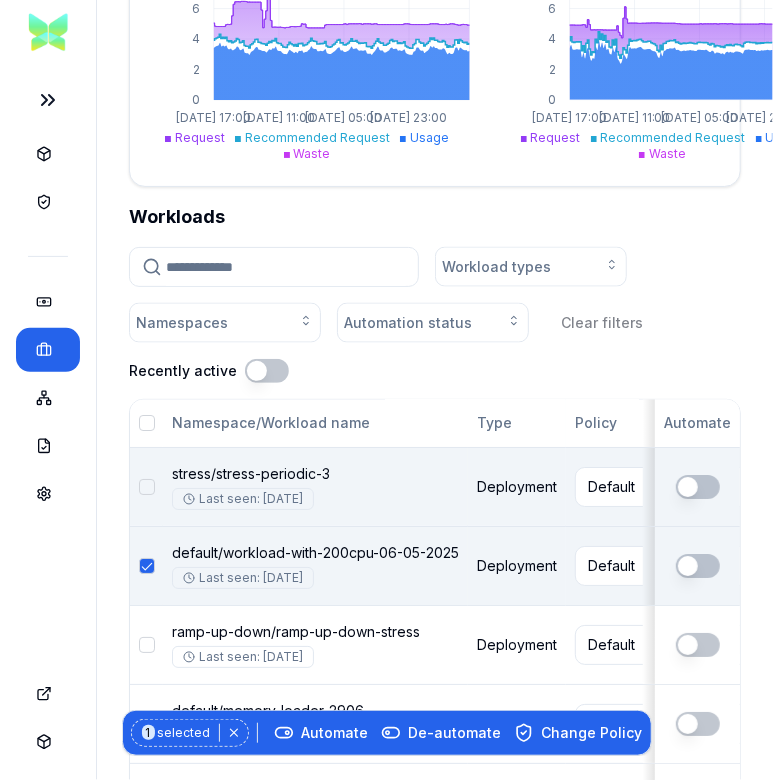 click at bounding box center (147, 488) 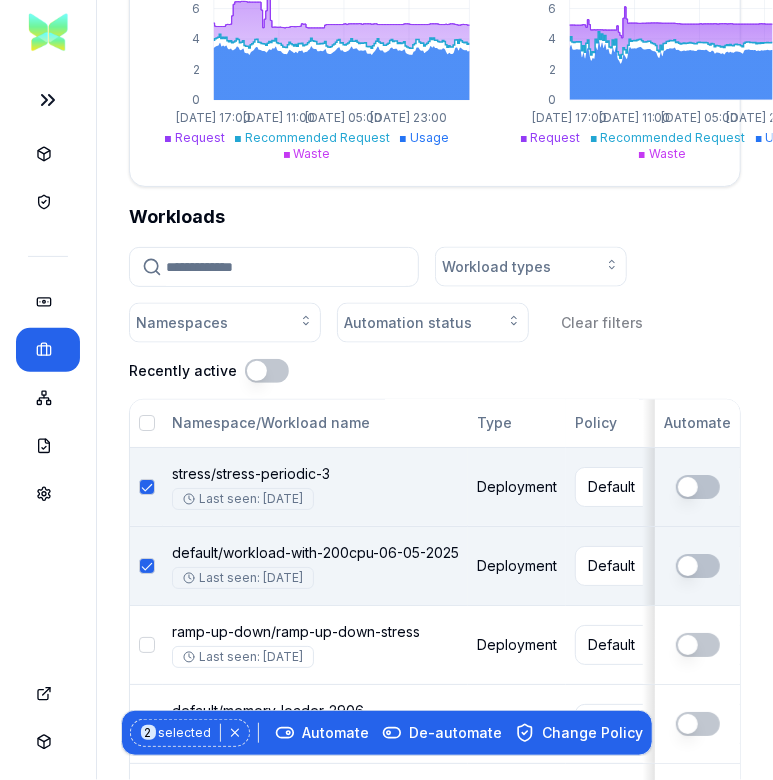 click at bounding box center [147, 567] 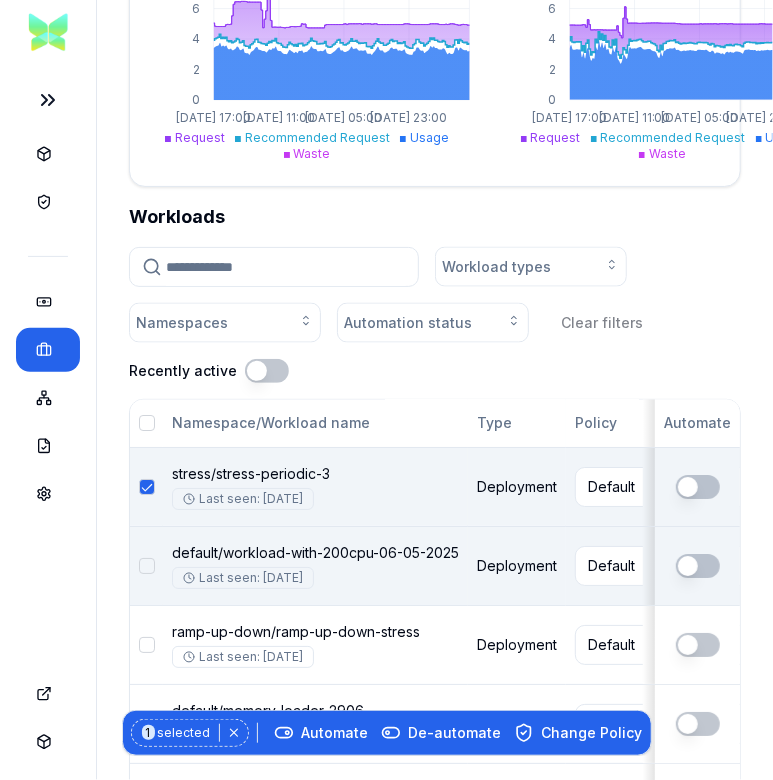 click at bounding box center (147, 488) 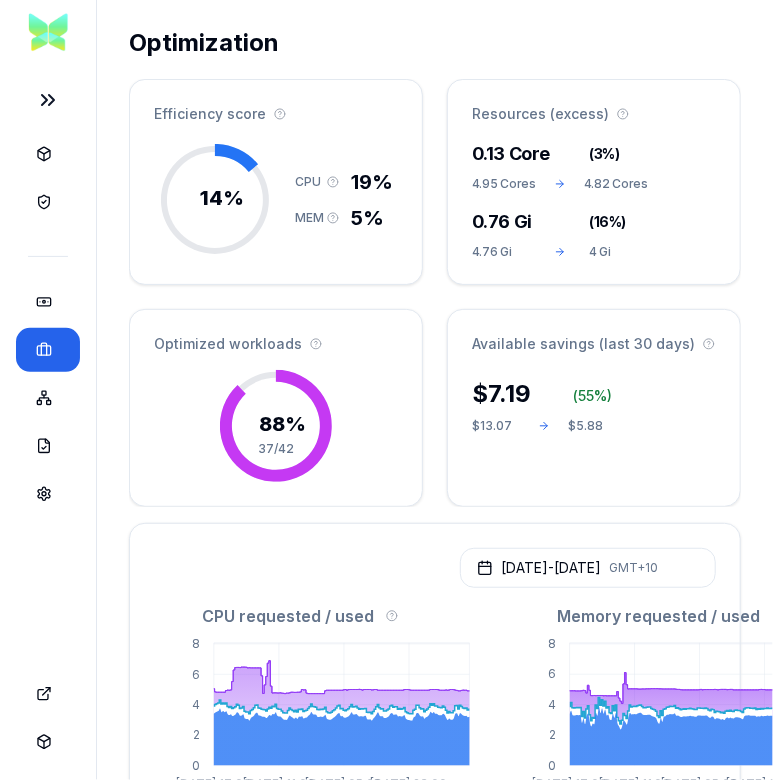 scroll, scrollTop: 0, scrollLeft: 0, axis: both 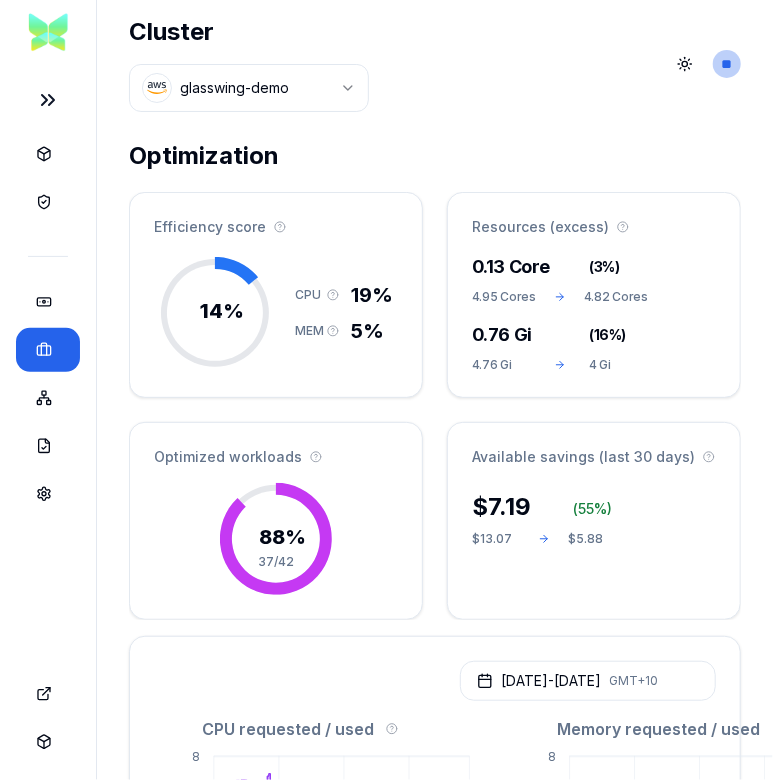 click on "Cluster glasswing-demo Toggle theme ** ORGANISATION CLUSTER Optimization Efficiency score 14 % CPU 19% MEM 5% Resources (excess) 0.13 Core   ( 3% ) 4.95 Cores 4.82 Cores 0.76 Gi   ( 16% ) 4.76 Gi 4 Gi Optimized workloads 88 % 37/42 Available savings (last 30 days) $ 7.19   ( 55 %) $13.07 $5.88 [DATE]  -  [DATE] GMT+10 CPU requested / used 0 2 4 6 [DATE] 17:00 [DATE] 11:00 [DATE] 05:00 [DATE] 23:00 Request Recommended Request Usage Waste Memory requested / used 0 2 4 6 [DATE] 17:00 [DATE] 11:00 [DATE] 05:00 [DATE] 23:00 Request Recommended Request Usage Waste Workloads Workload types Namespaces Automation status Clear filters Recently active Namespace/Workload name Type Policy CPU(Cores) (request vs recommended) Memory(Gi) (request vs recommended) Available savings (last 30 days) Replica(s) Automate stress / stress-periodic-3 Last seen: [DATE] Deployment Default 0.5   0.35 ( 0.15 ) 0.39   0.01 ( 0.38 ) $0.15 1 default / workload-with-200cpu-06-05-2025 Last seen: [DATE] Deployment Default" at bounding box center (386, 390) 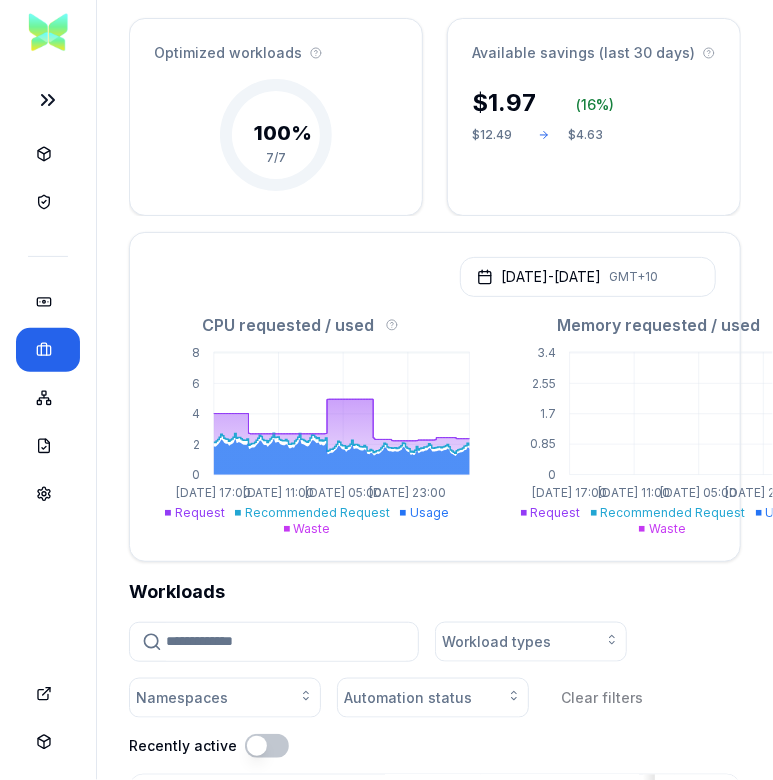 scroll, scrollTop: 756, scrollLeft: 0, axis: vertical 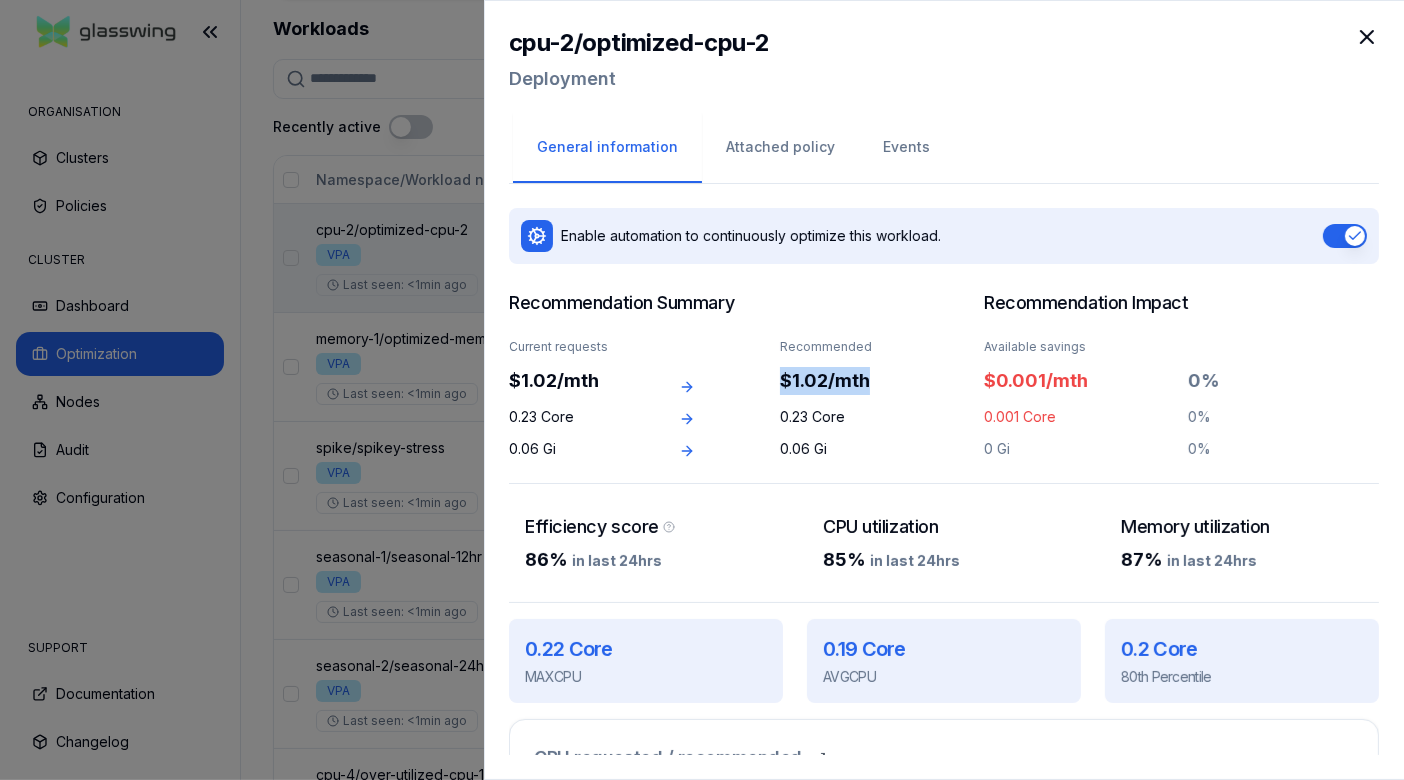 drag, startPoint x: 776, startPoint y: 373, endPoint x: 868, endPoint y: 368, distance: 92.13577 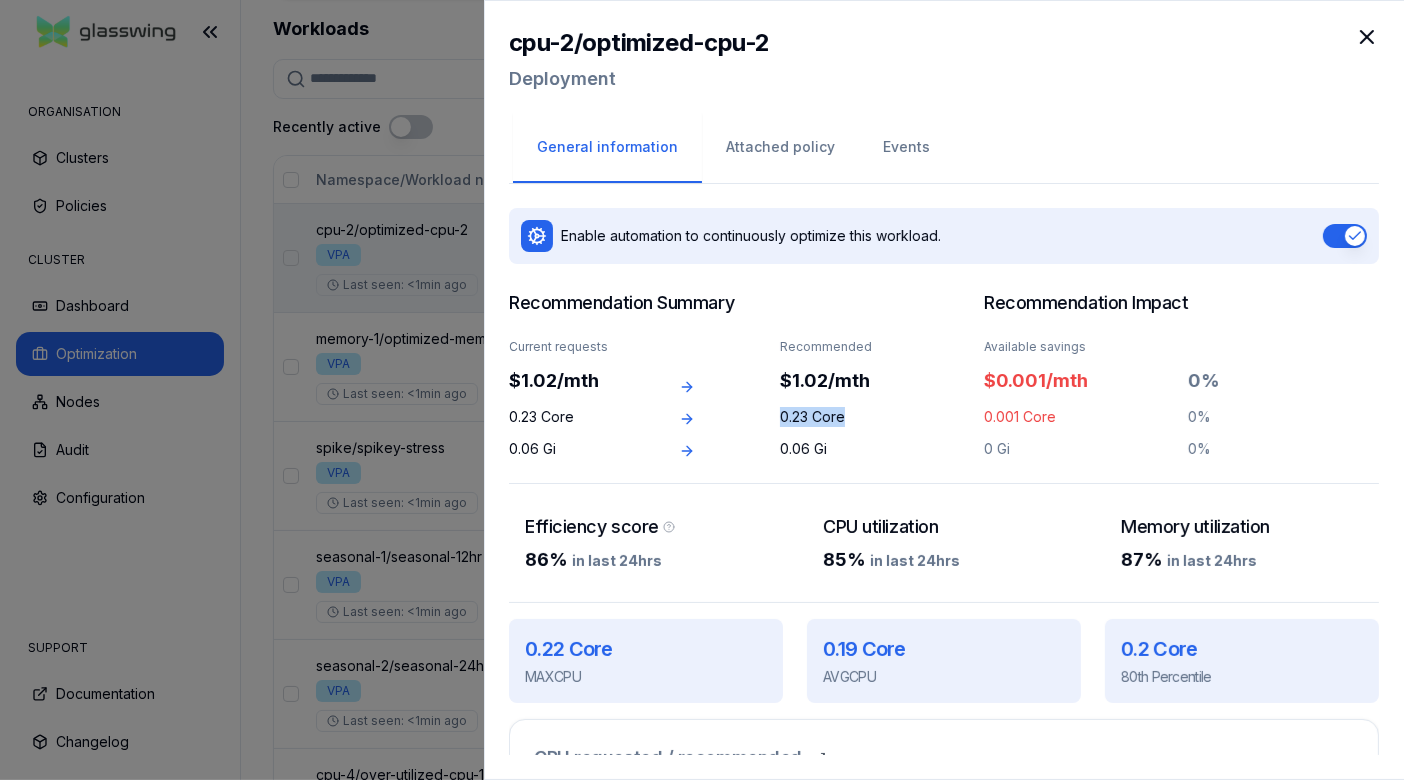 drag, startPoint x: 784, startPoint y: 419, endPoint x: 853, endPoint y: 413, distance: 69.260376 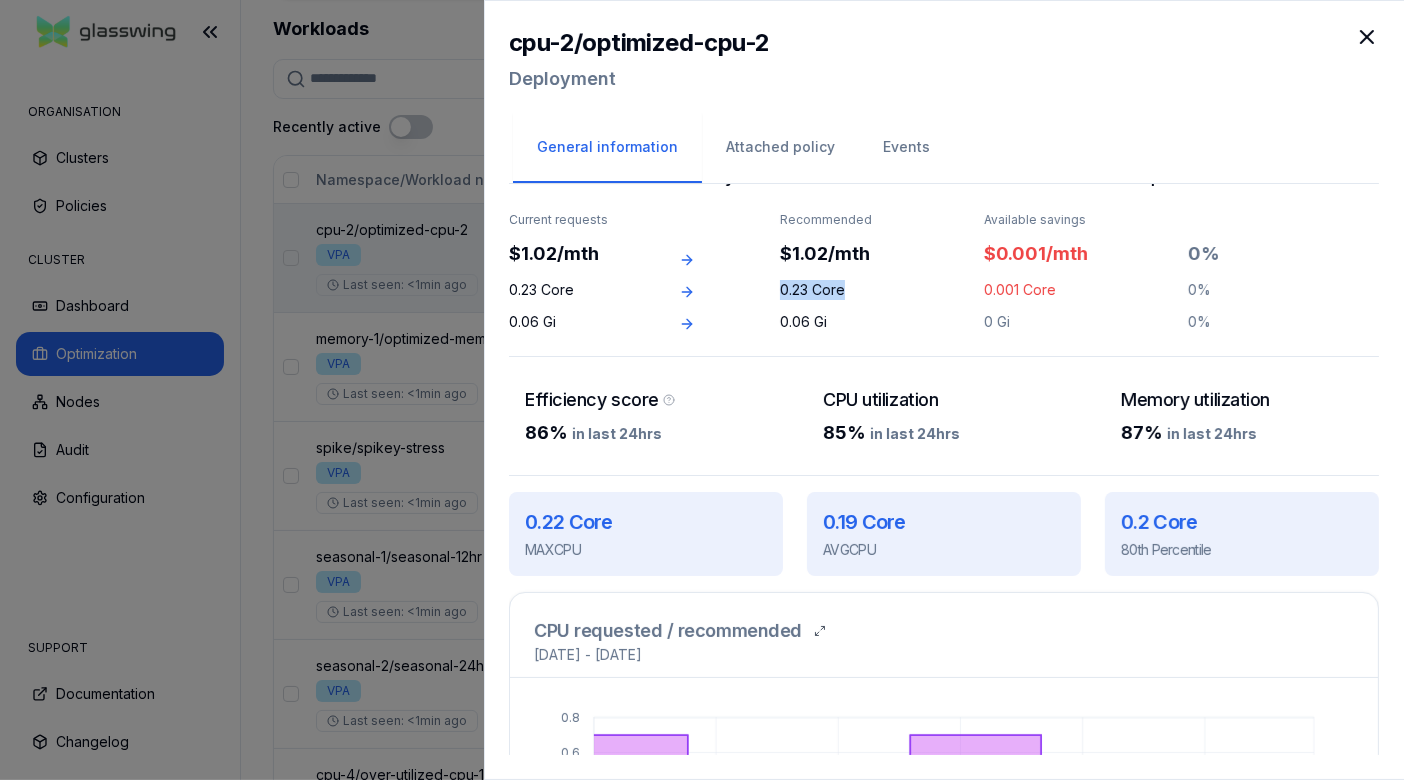 scroll, scrollTop: 6, scrollLeft: 0, axis: vertical 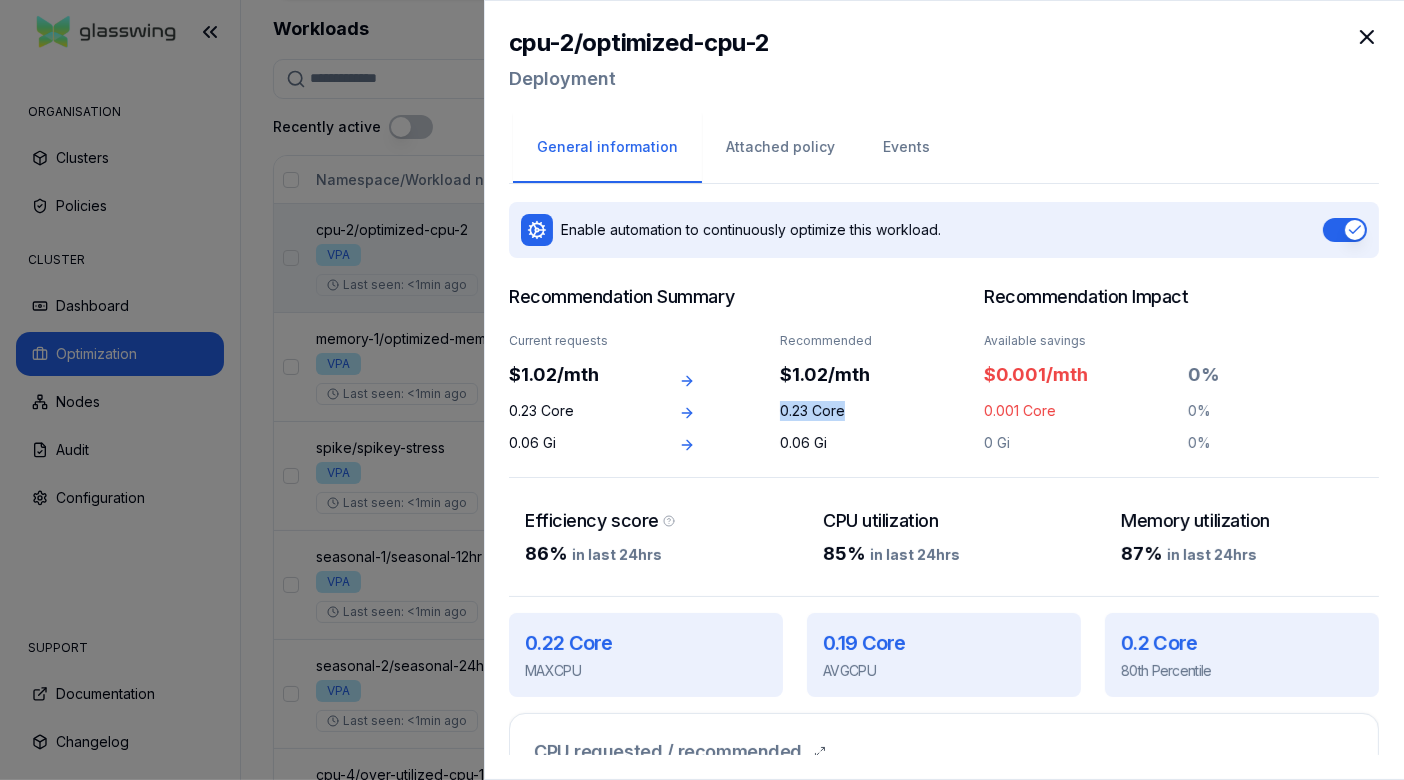click on "0.23 Core" at bounding box center (842, 411) 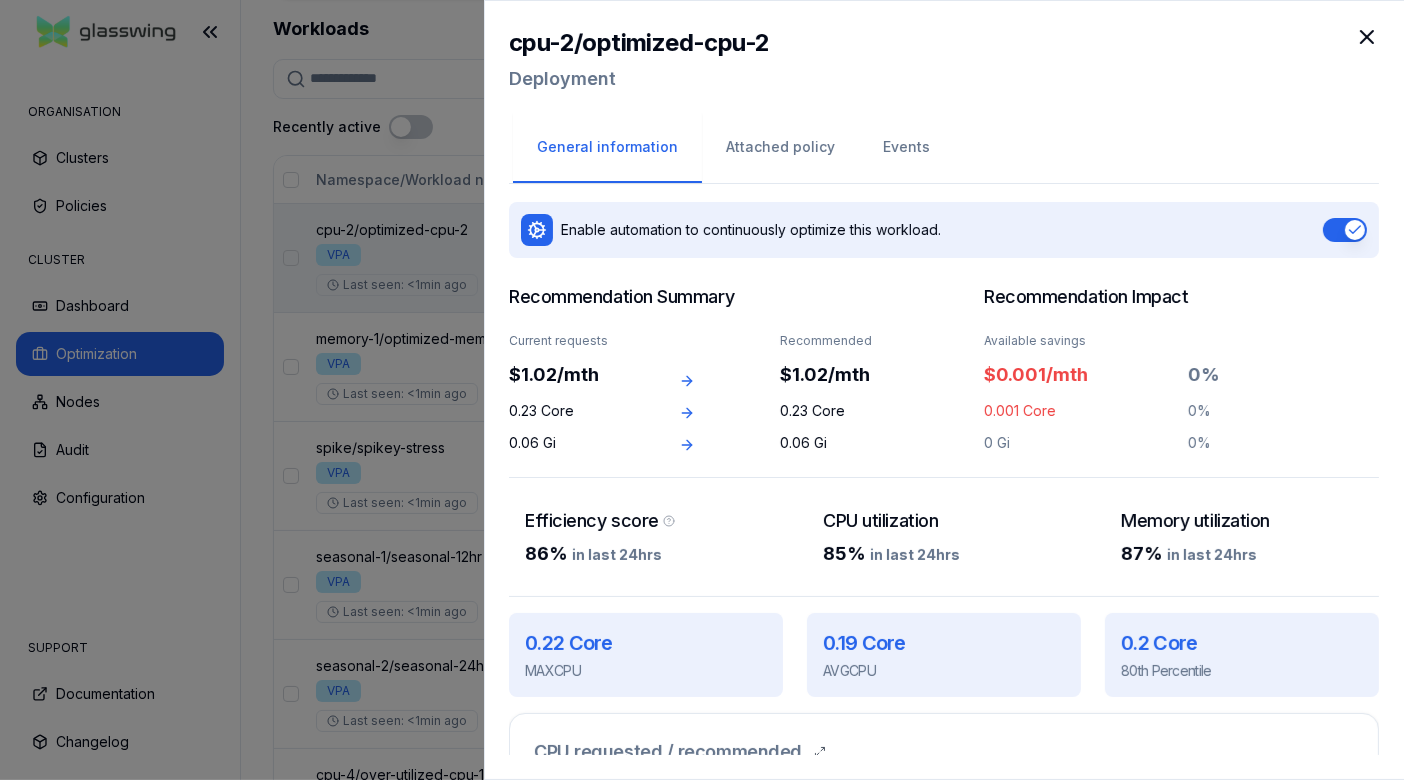 click on "0.23 Core" at bounding box center (842, 411) 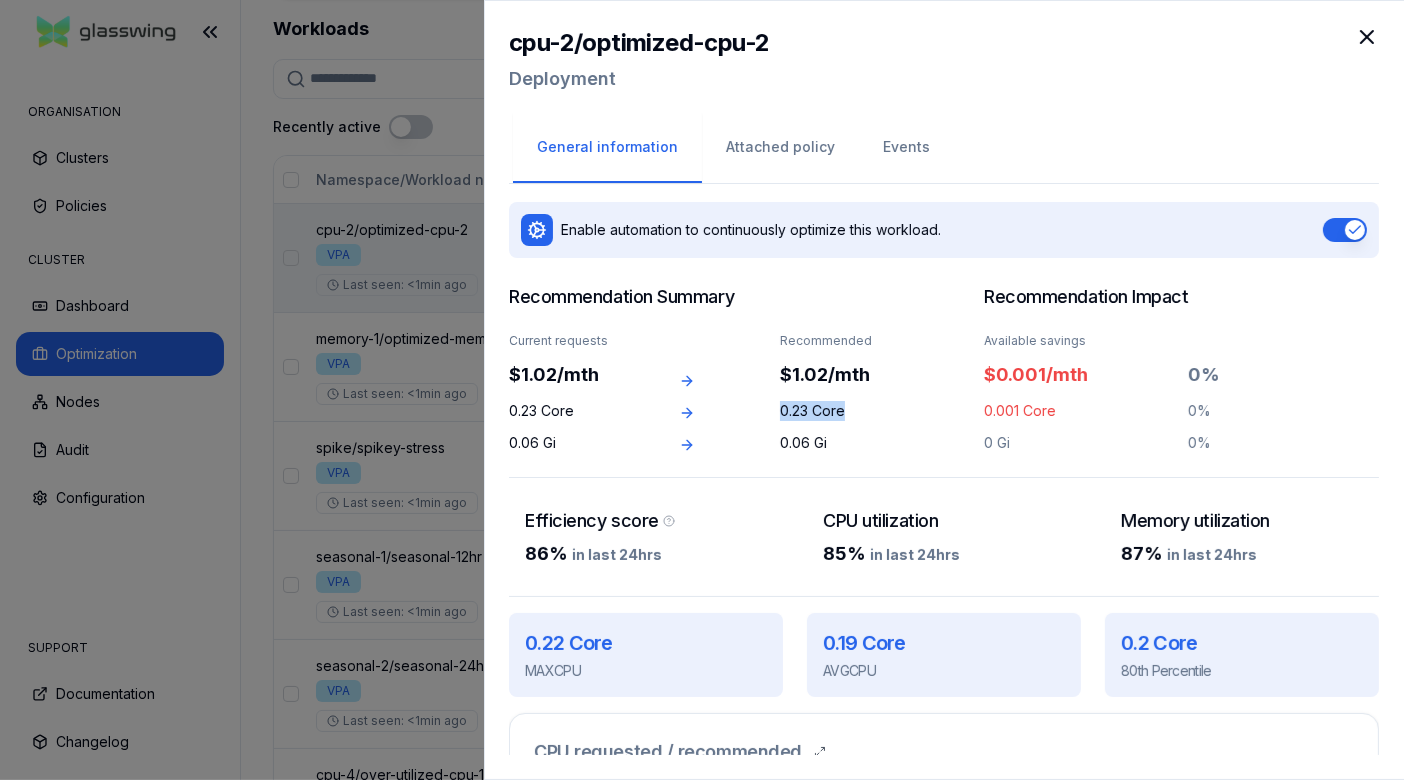 drag, startPoint x: 859, startPoint y: 409, endPoint x: 748, endPoint y: 409, distance: 111 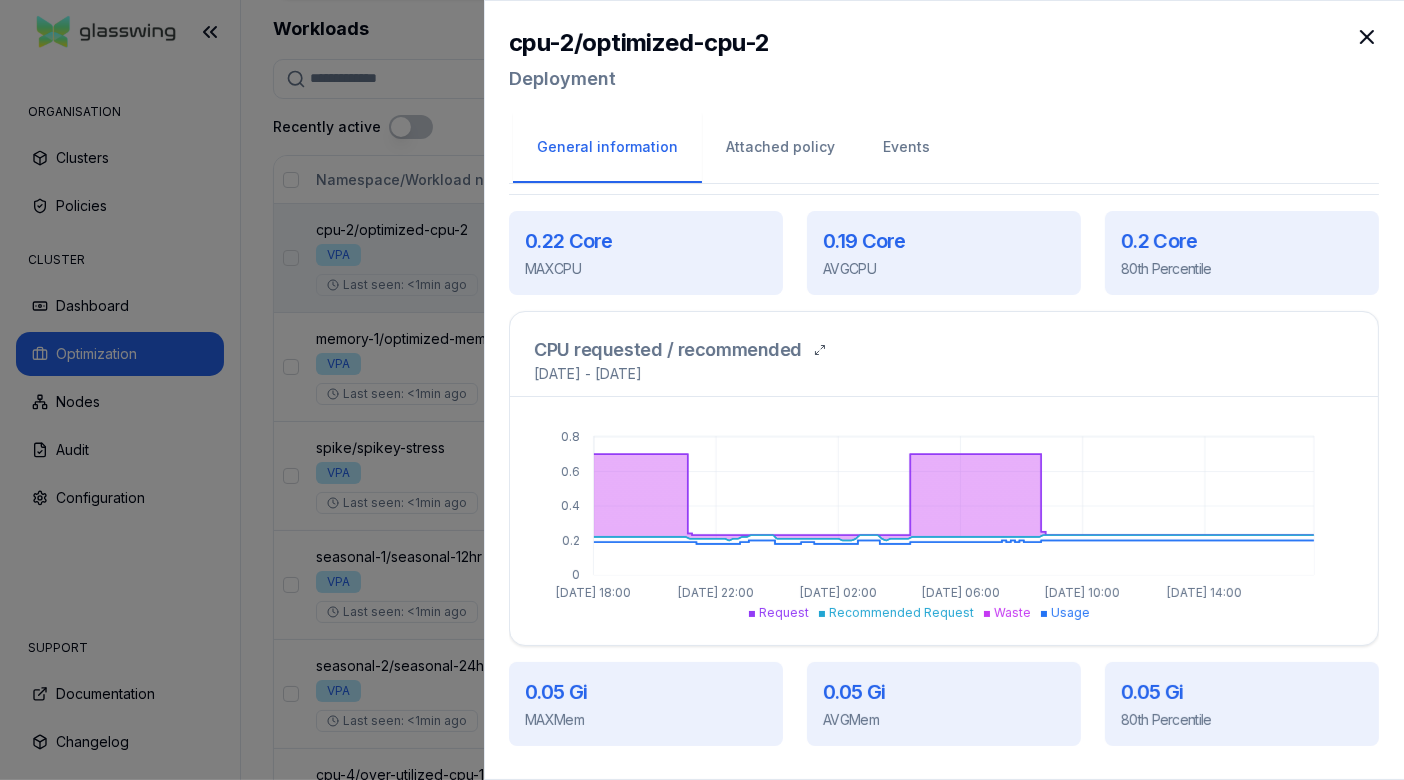 scroll, scrollTop: 53, scrollLeft: 0, axis: vertical 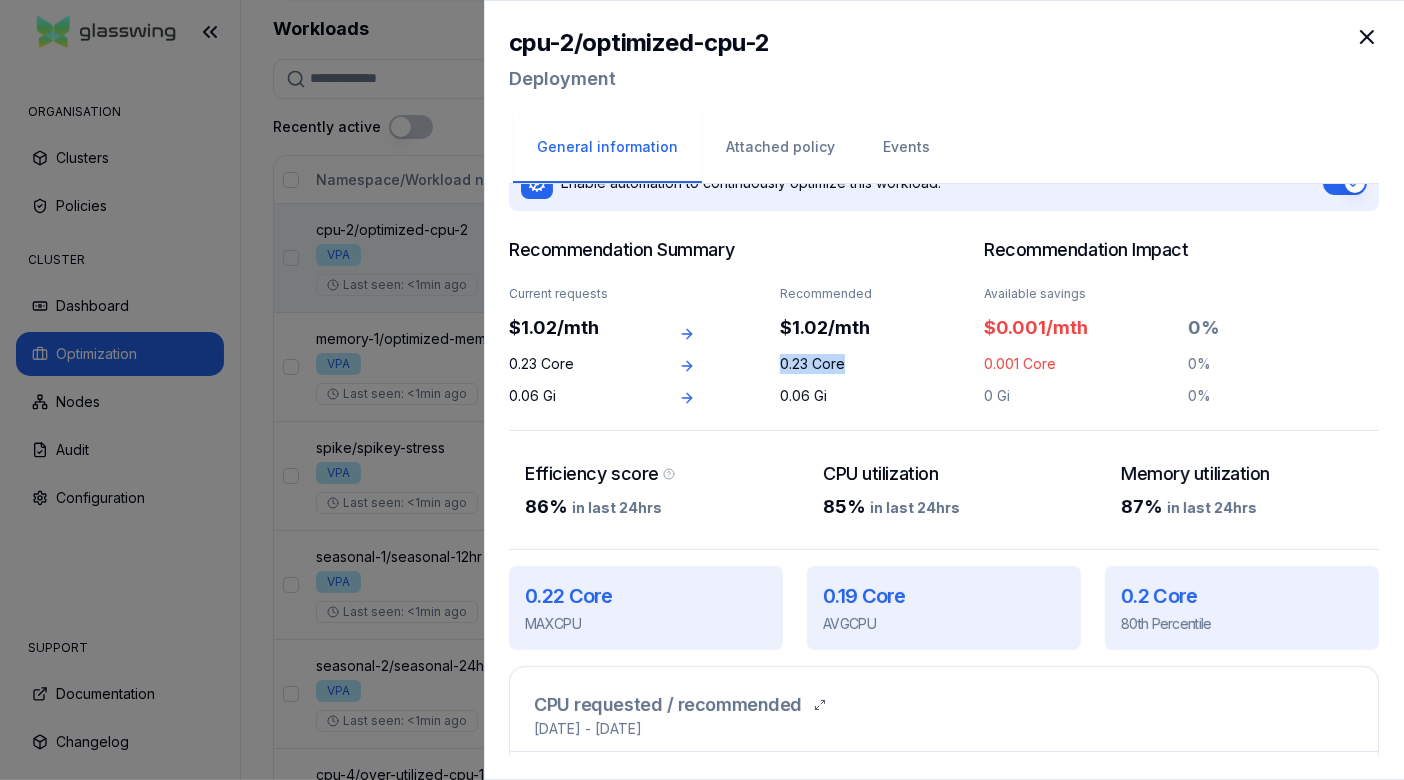 click on "0.23 Core" at bounding box center [842, 364] 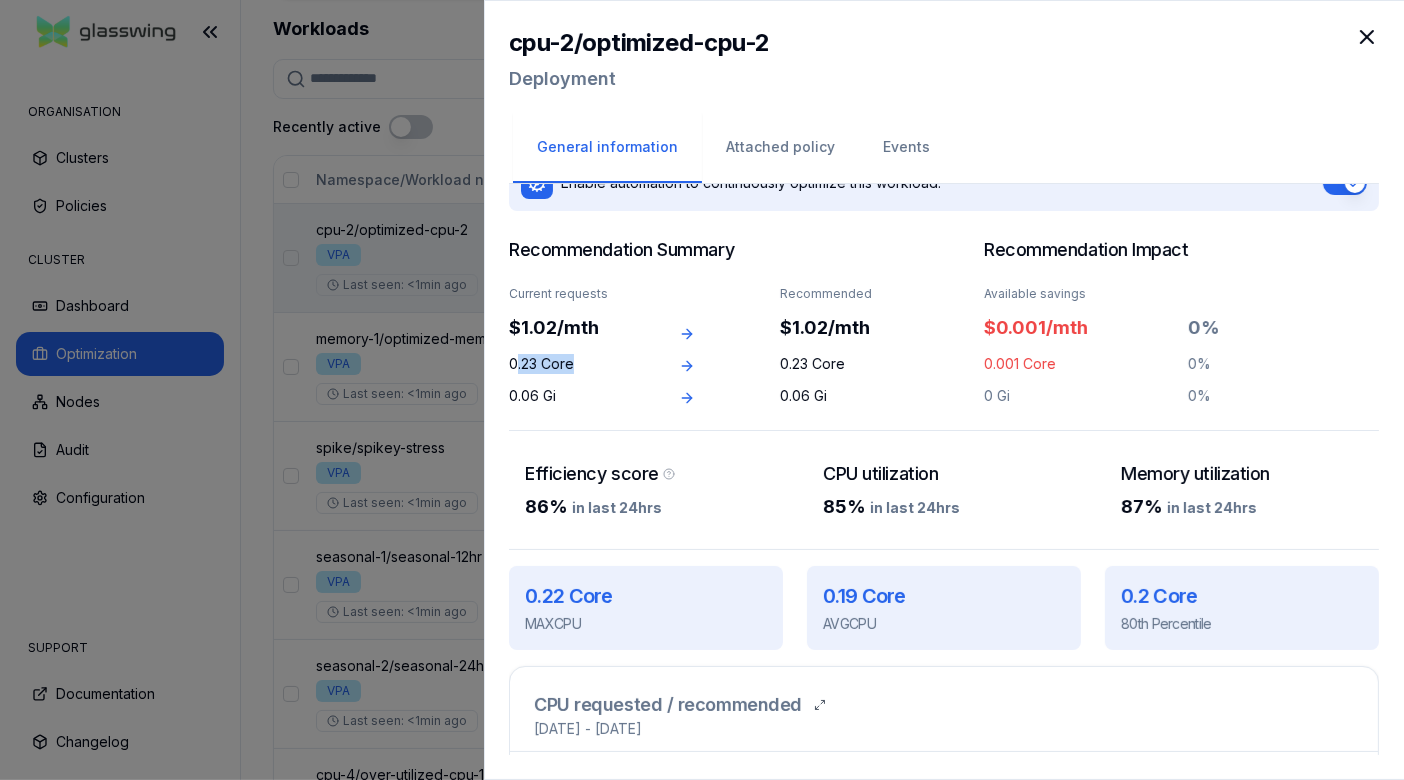 drag, startPoint x: 519, startPoint y: 366, endPoint x: 583, endPoint y: 364, distance: 64.03124 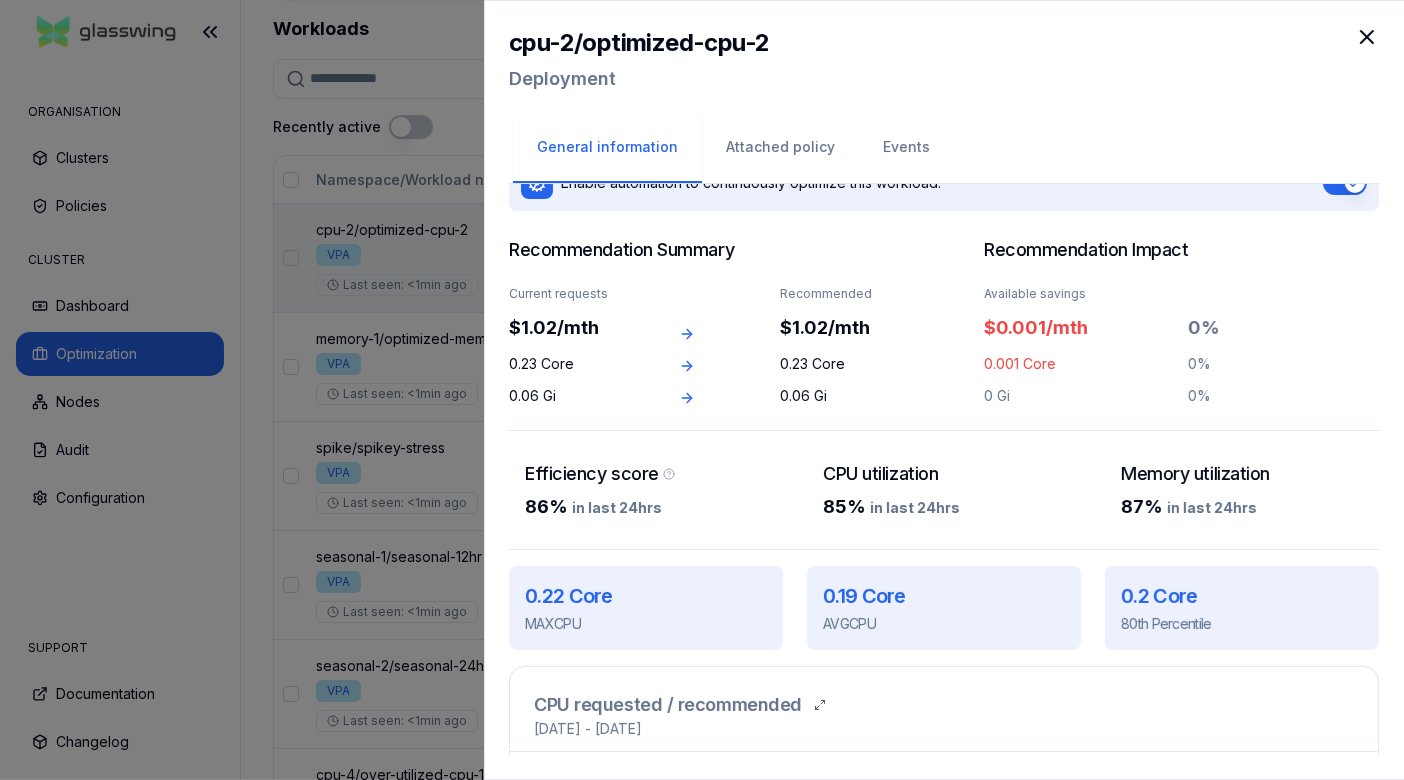 click on "0.23 Core" at bounding box center (571, 364) 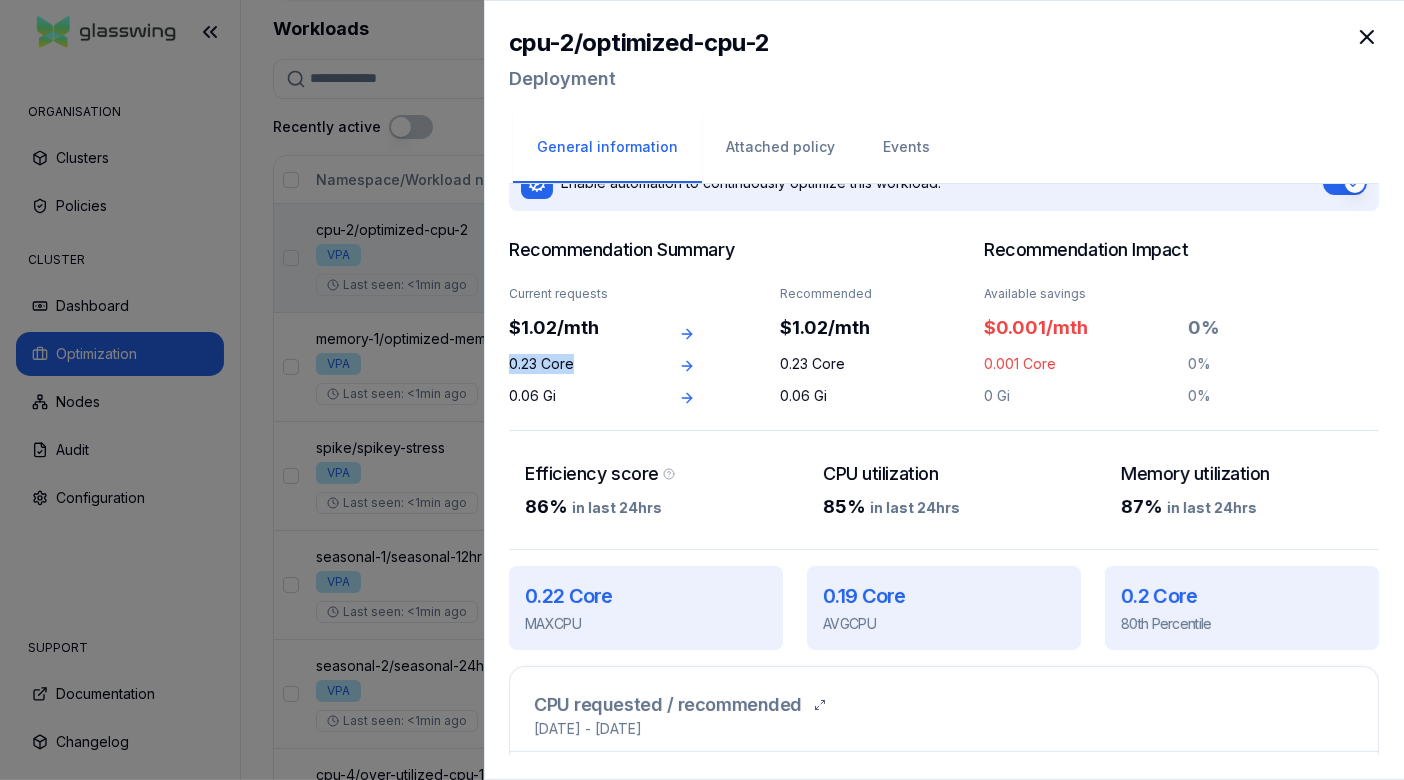 drag, startPoint x: 586, startPoint y: 363, endPoint x: 508, endPoint y: 364, distance: 78.00641 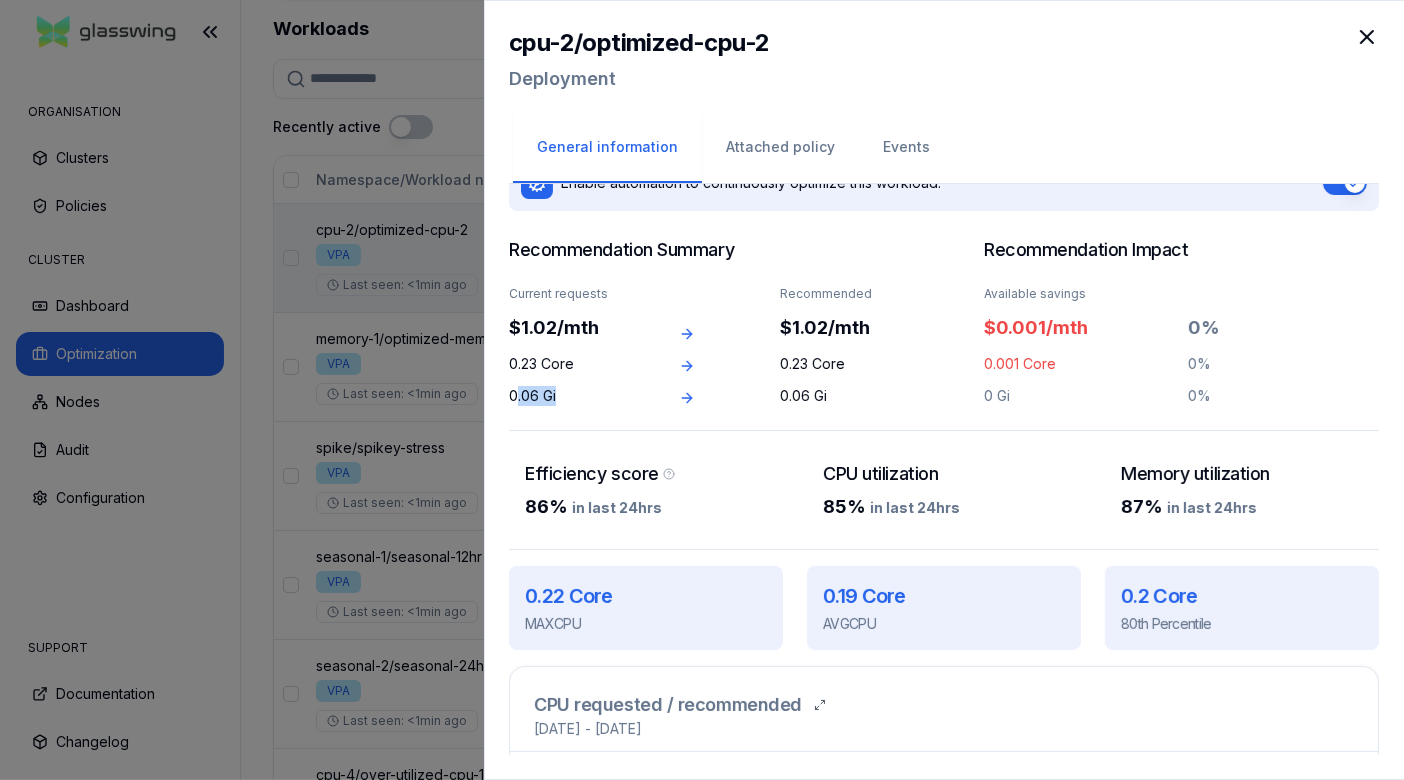 drag, startPoint x: 578, startPoint y: 399, endPoint x: 515, endPoint y: 397, distance: 63.03174 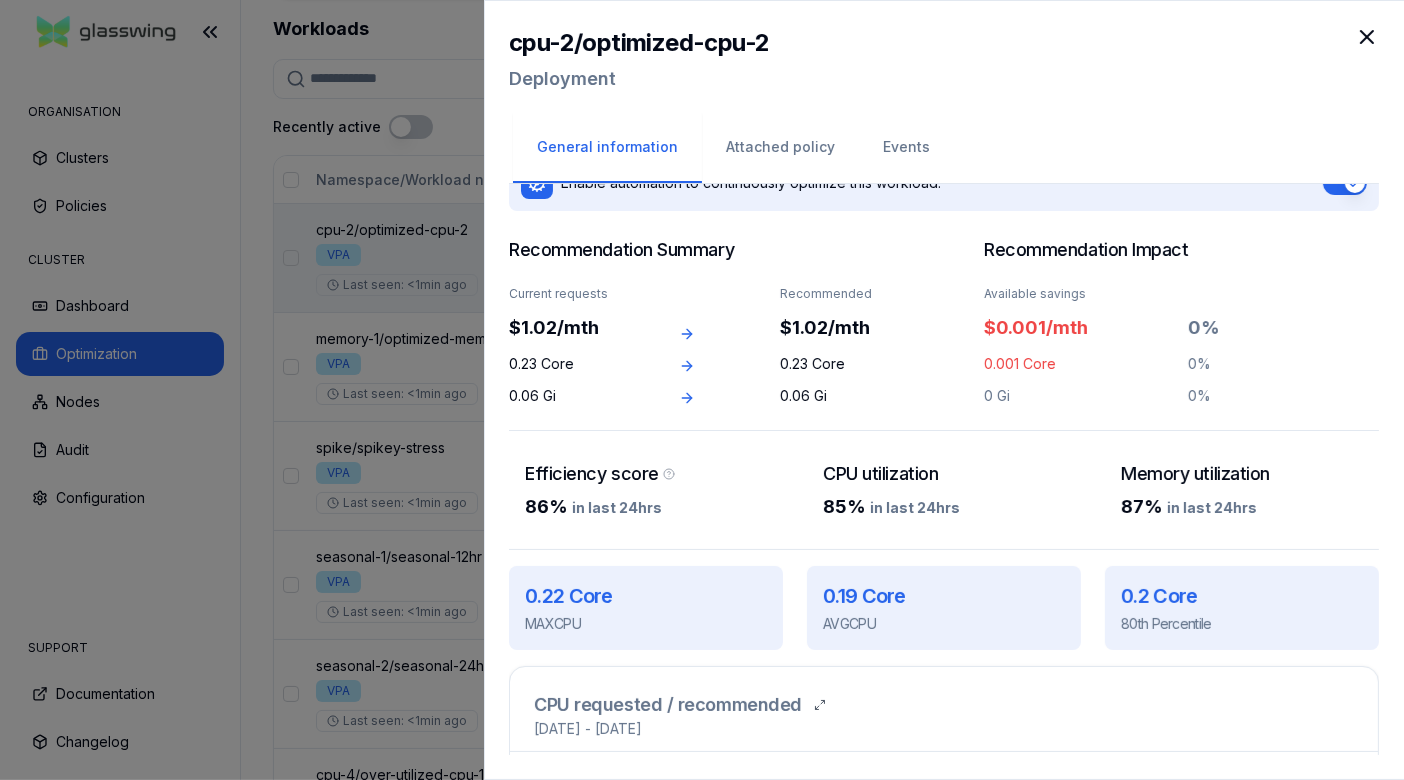 click on "0.23 Core" at bounding box center [571, 364] 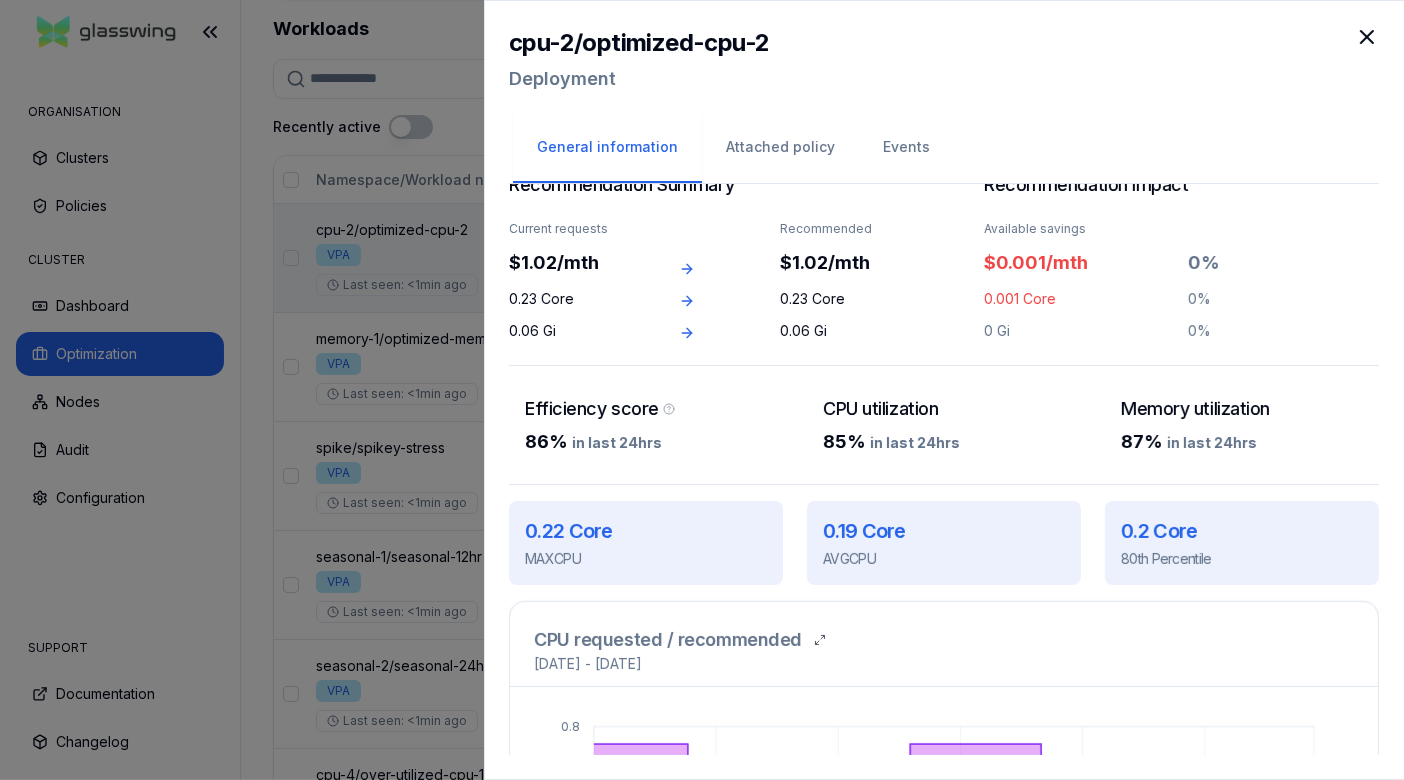 scroll, scrollTop: 108, scrollLeft: 0, axis: vertical 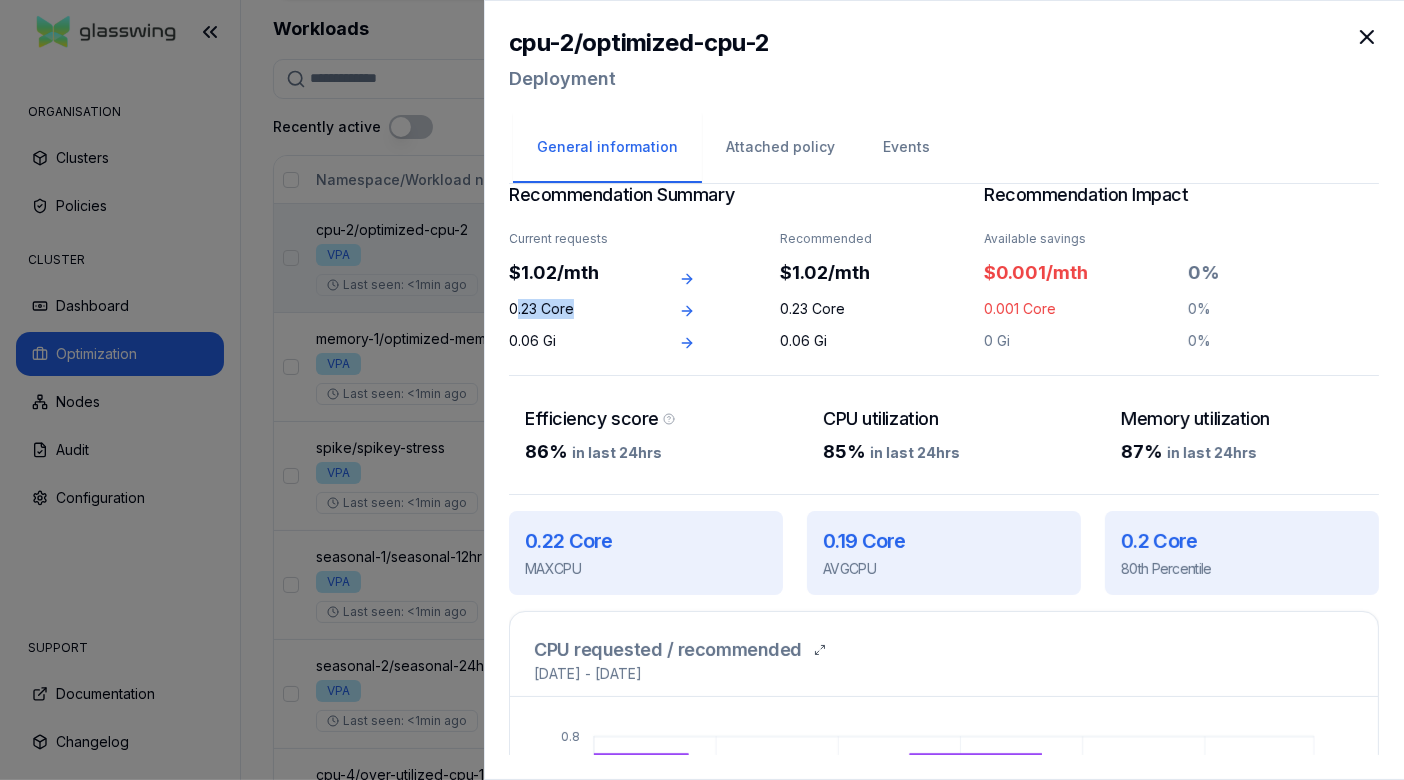 drag, startPoint x: 513, startPoint y: 310, endPoint x: 573, endPoint y: 305, distance: 60.207973 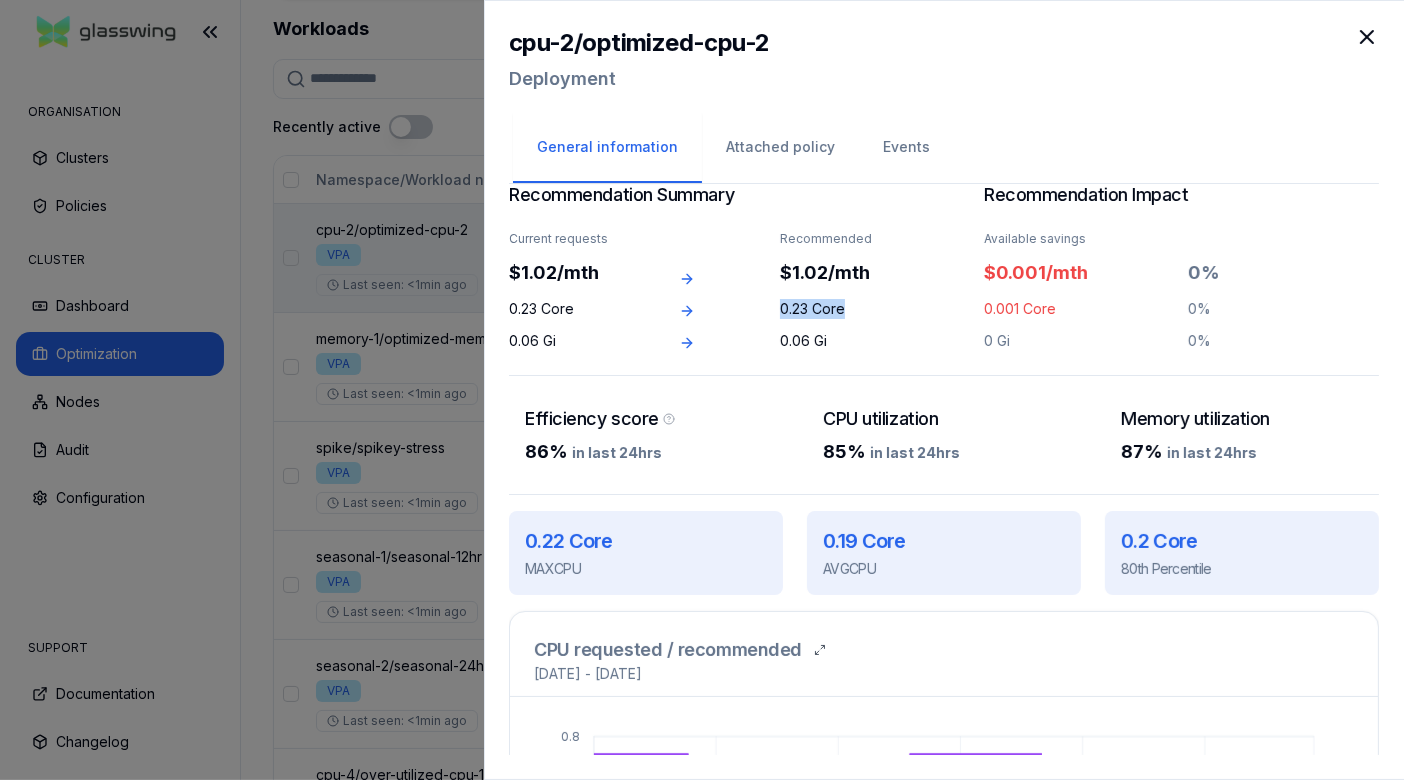 drag, startPoint x: 782, startPoint y: 311, endPoint x: 865, endPoint y: 303, distance: 83.38465 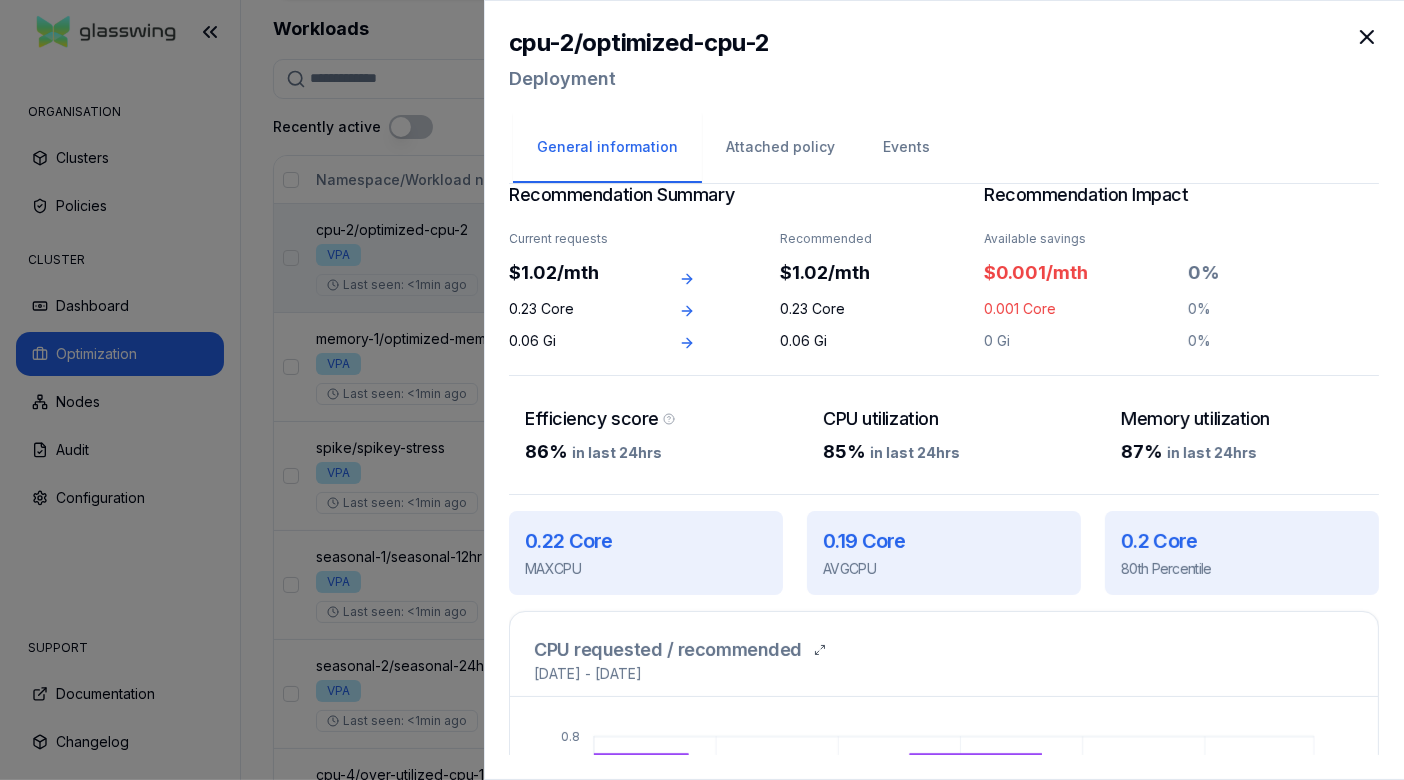 click on "0.23 Core" at bounding box center [571, 309] 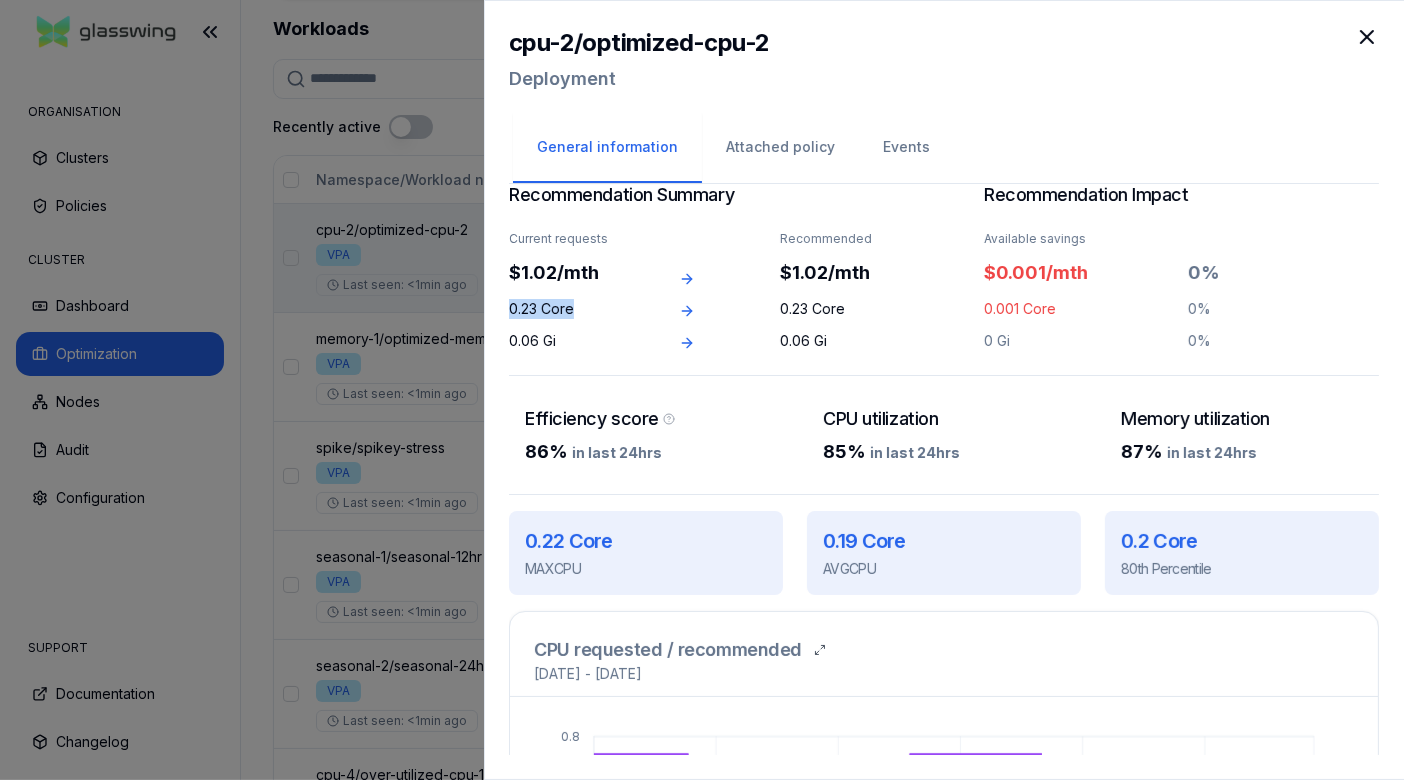 drag, startPoint x: 584, startPoint y: 308, endPoint x: 515, endPoint y: 308, distance: 69 